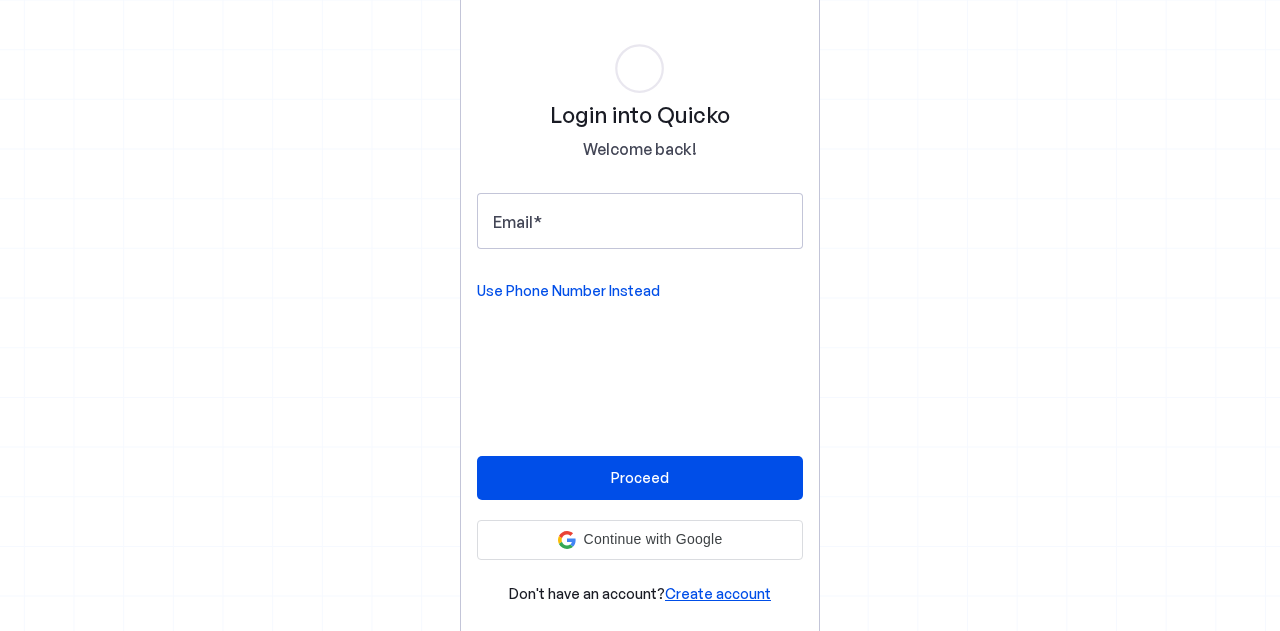 scroll, scrollTop: 0, scrollLeft: 0, axis: both 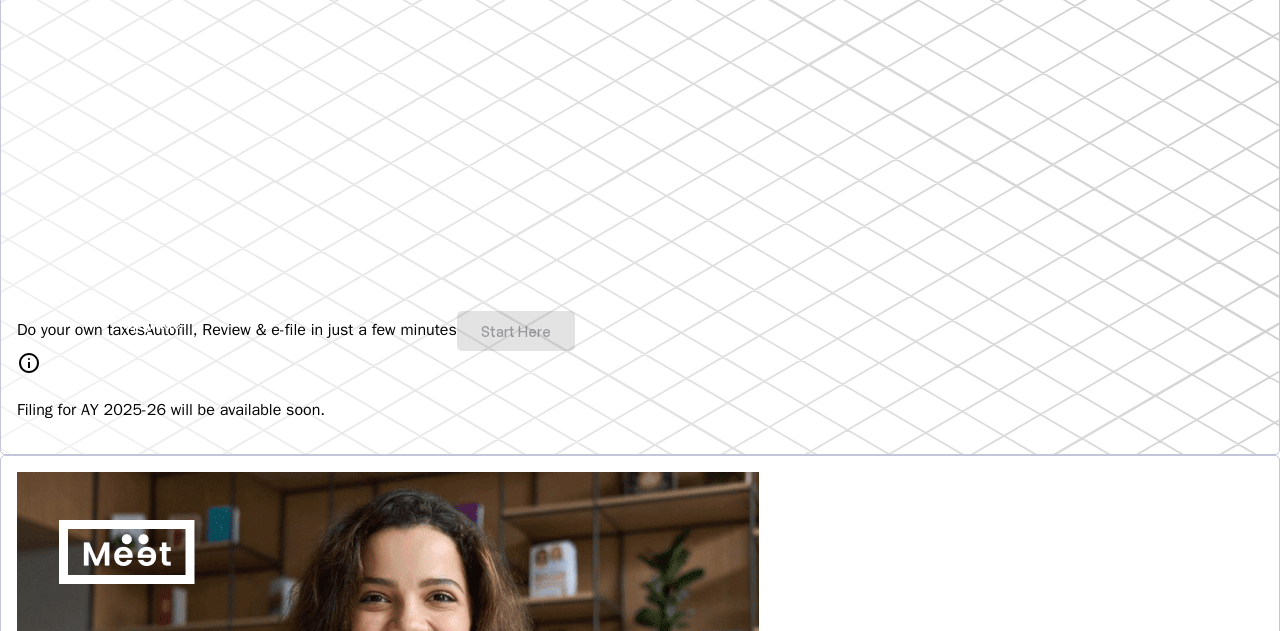 click on "Do your own taxes   Autofill, Review & e-file in just a few minutes   Start Here" at bounding box center (640, 331) 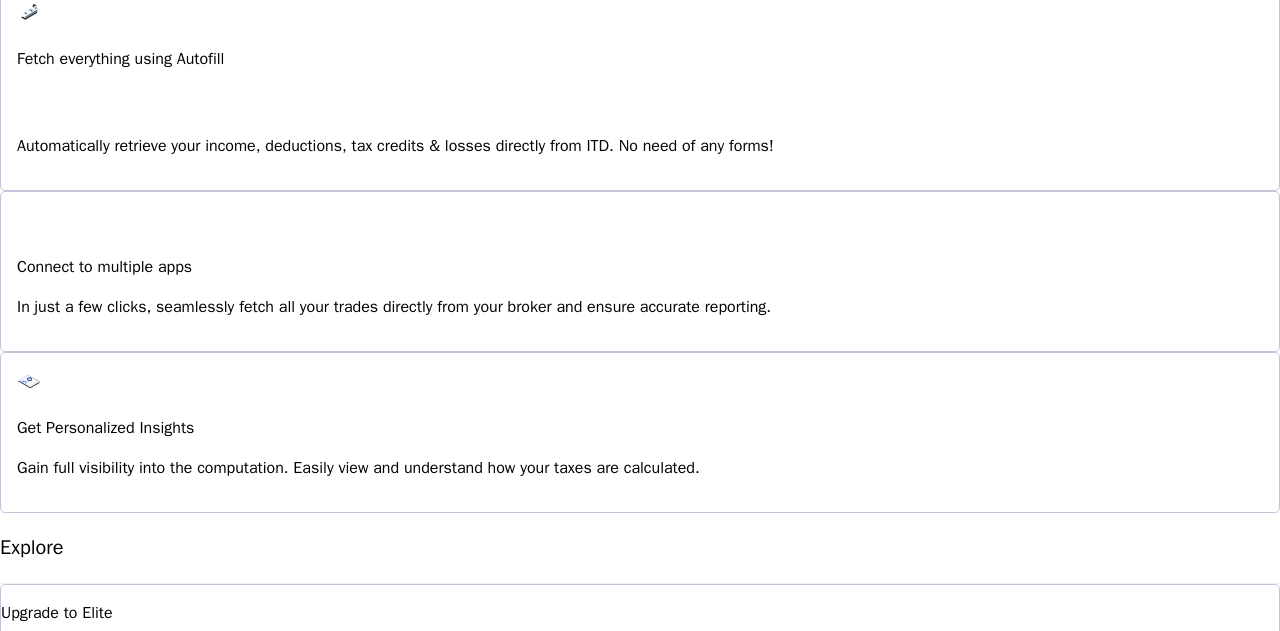 scroll, scrollTop: 1500, scrollLeft: 0, axis: vertical 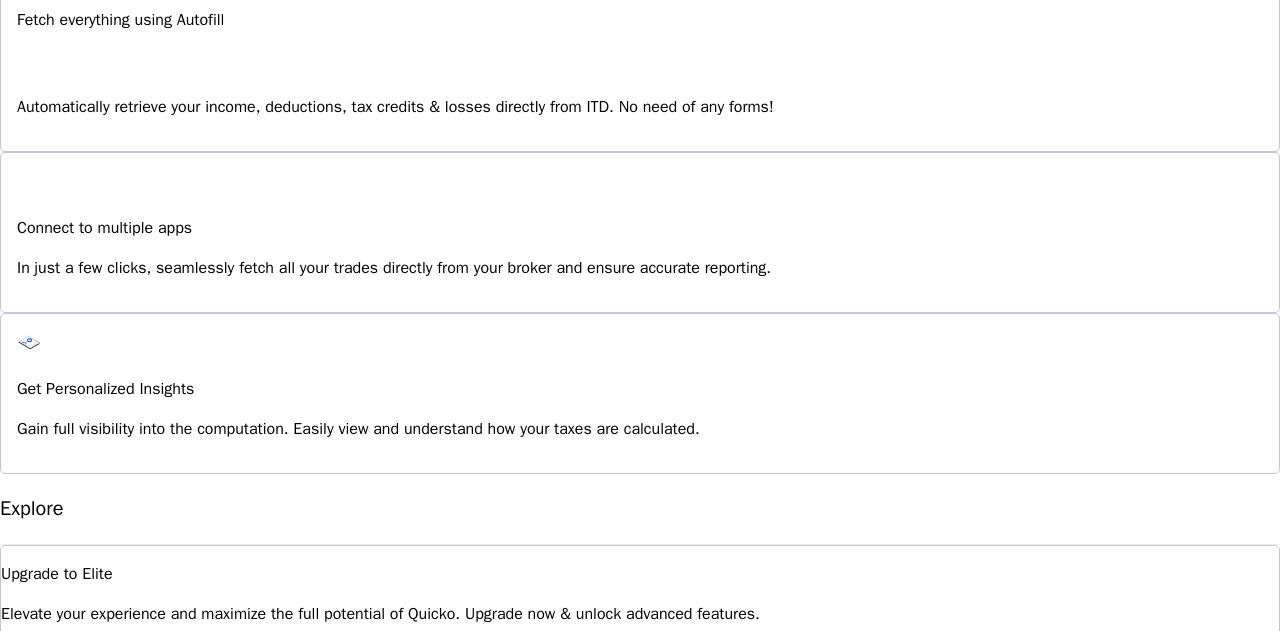 click at bounding box center (51, 993) 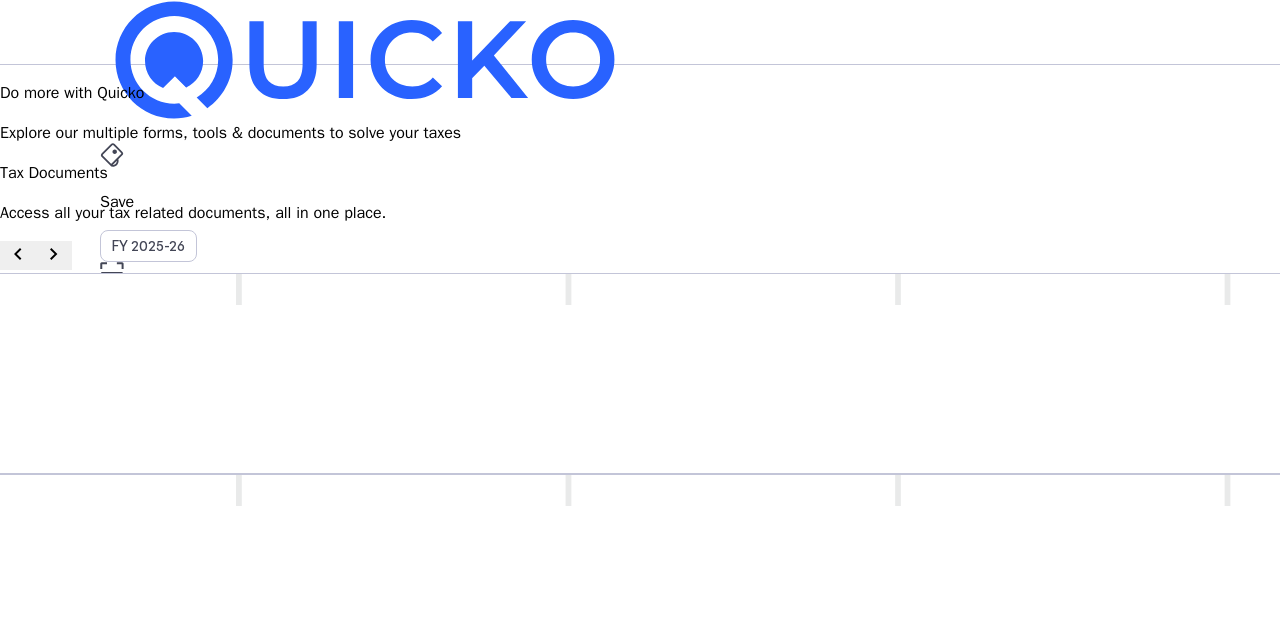 scroll, scrollTop: 300, scrollLeft: 0, axis: vertical 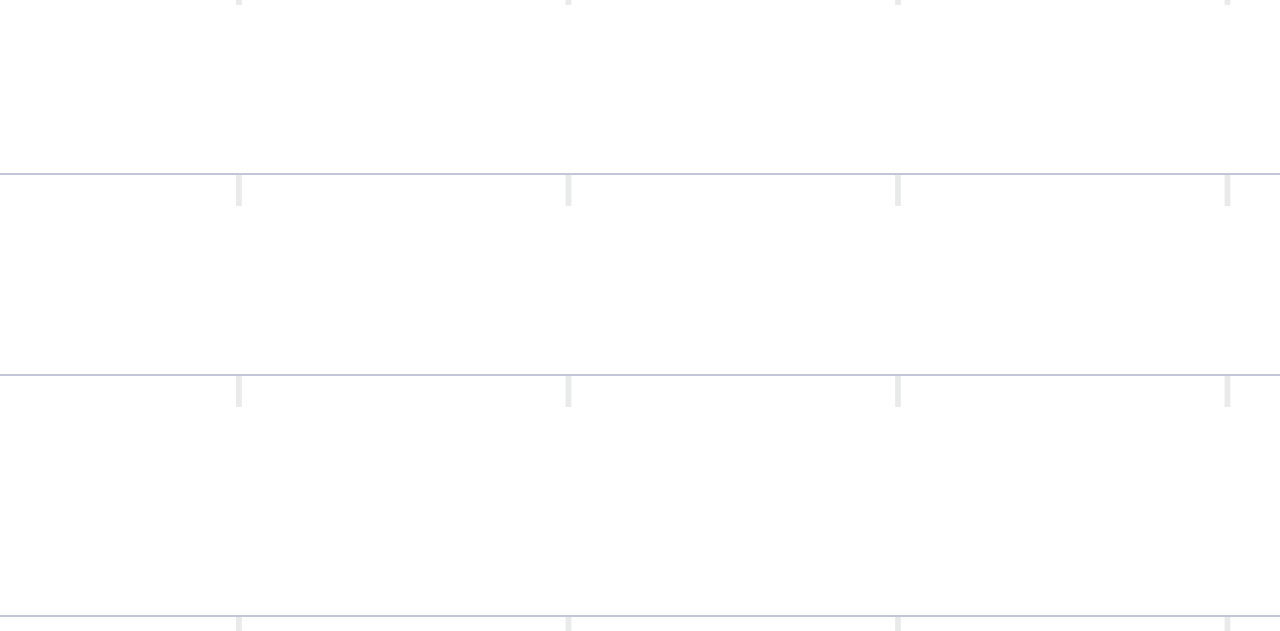 click on "The complete filed income tax return document that declares income, deductions, and computes tax liability." at bounding box center (900, 716) 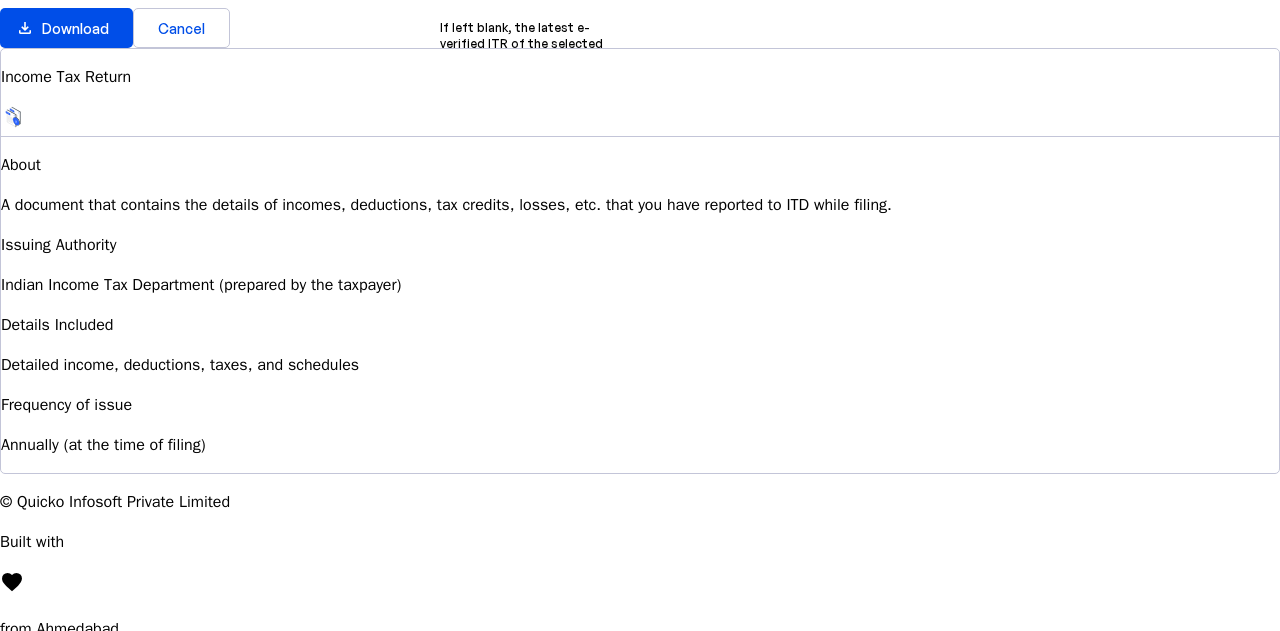 scroll, scrollTop: 0, scrollLeft: 0, axis: both 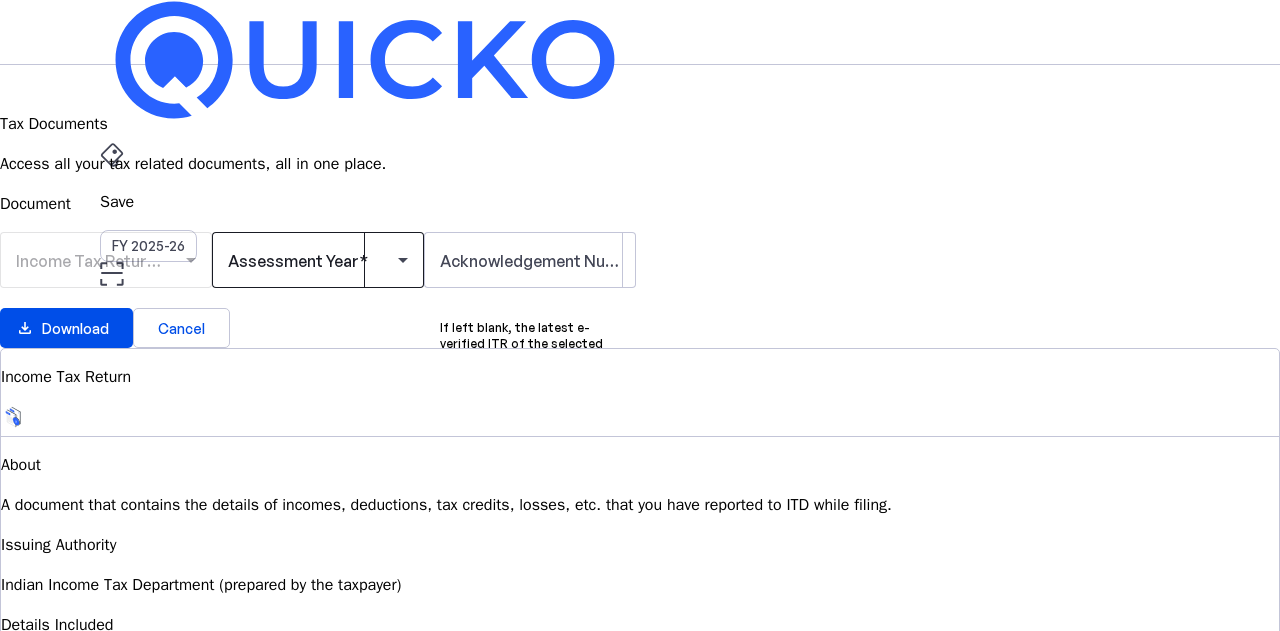 click at bounding box center [313, 260] 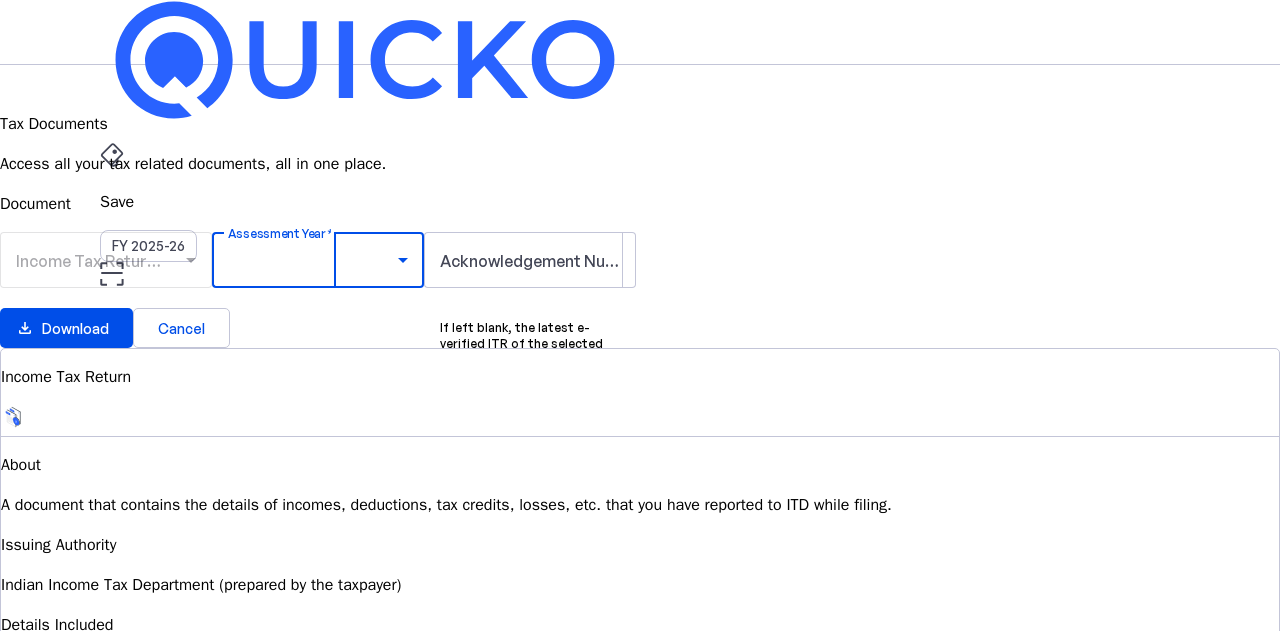 click on "AY 2024-25" at bounding box center [58, 1037] 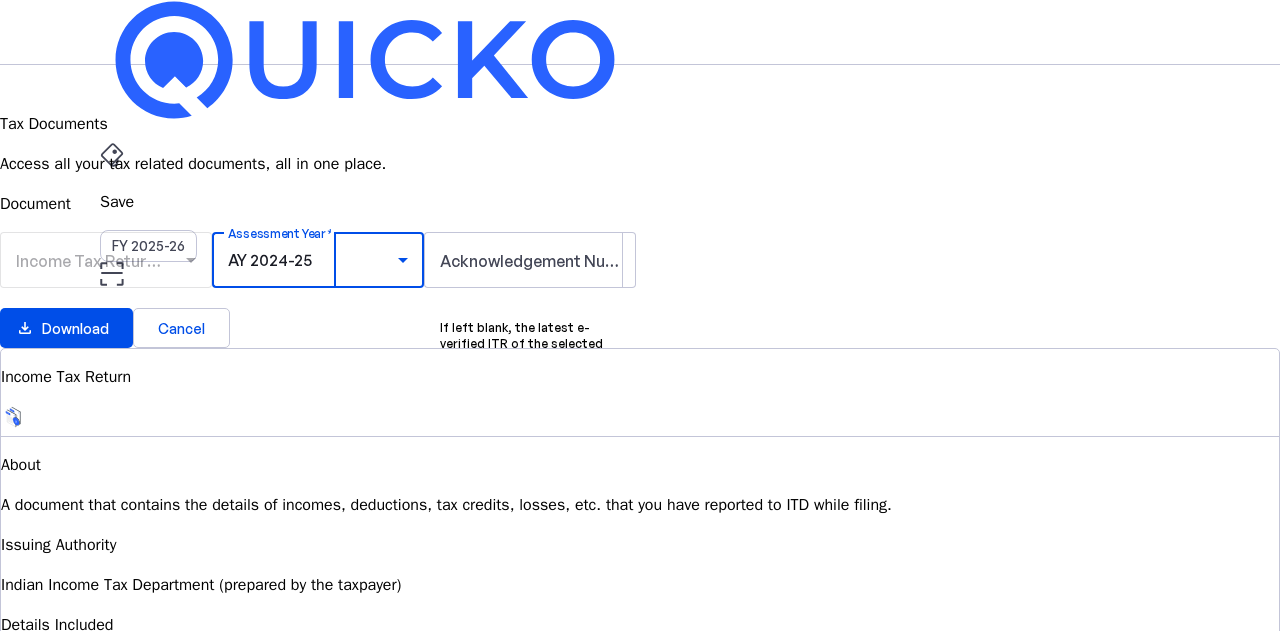 scroll, scrollTop: 199, scrollLeft: 0, axis: vertical 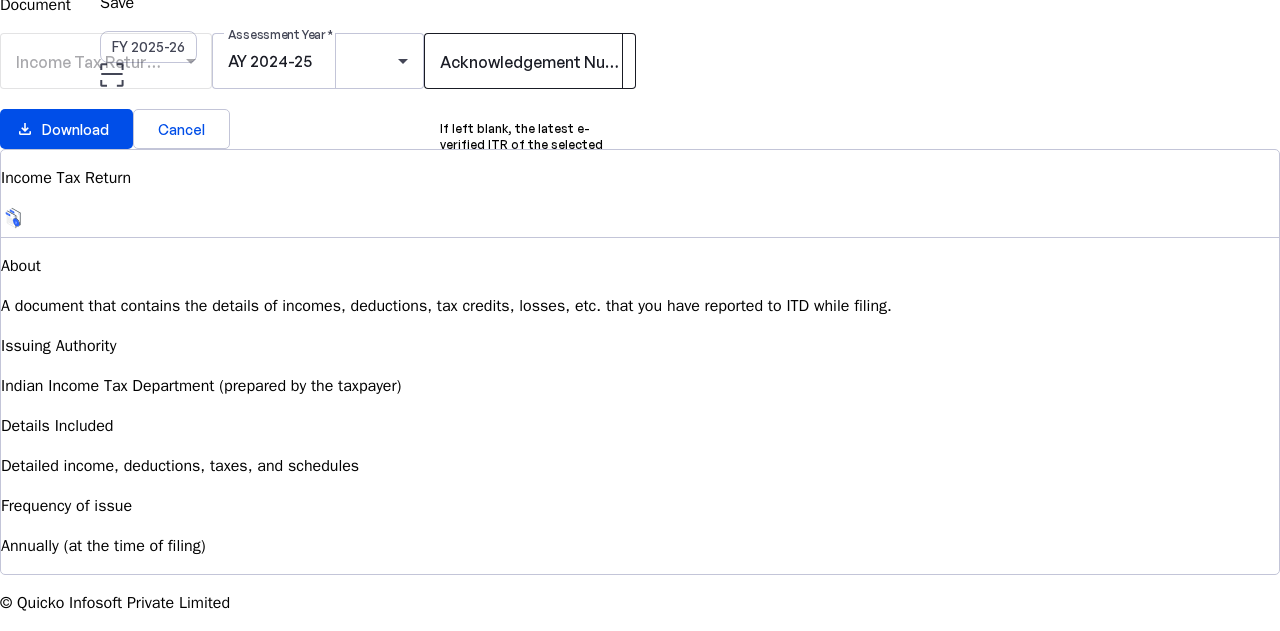click on "Acknowledgement Number (Optional)" at bounding box center (582, 62) 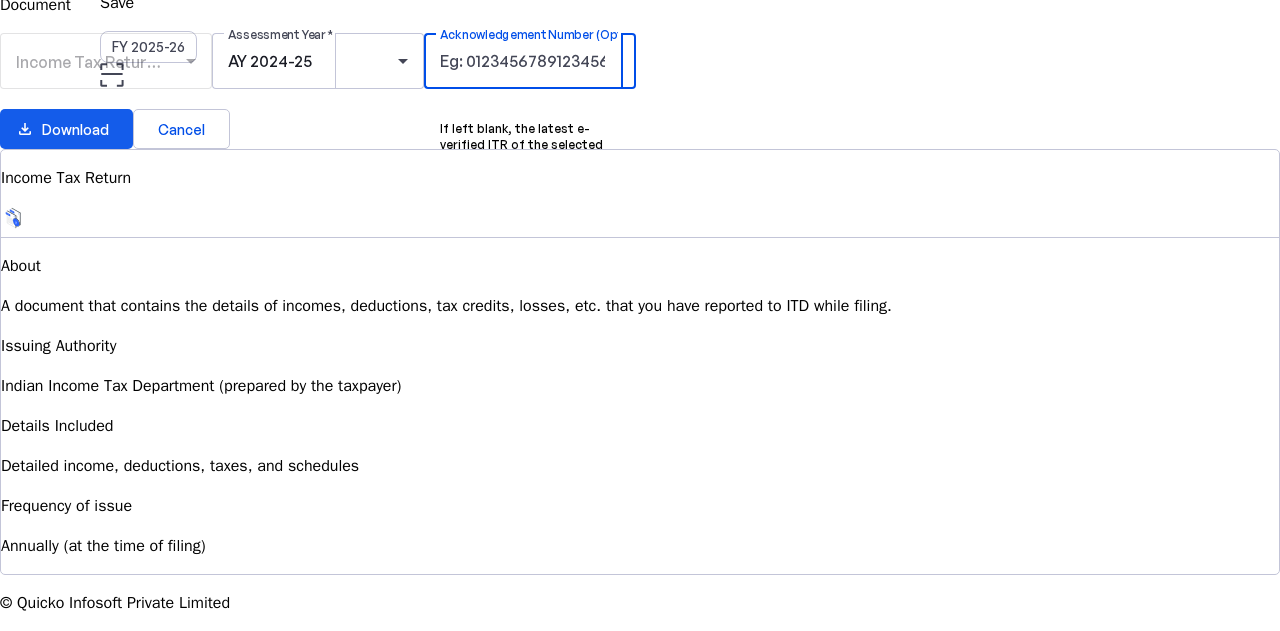 click on "Download" at bounding box center [75, 129] 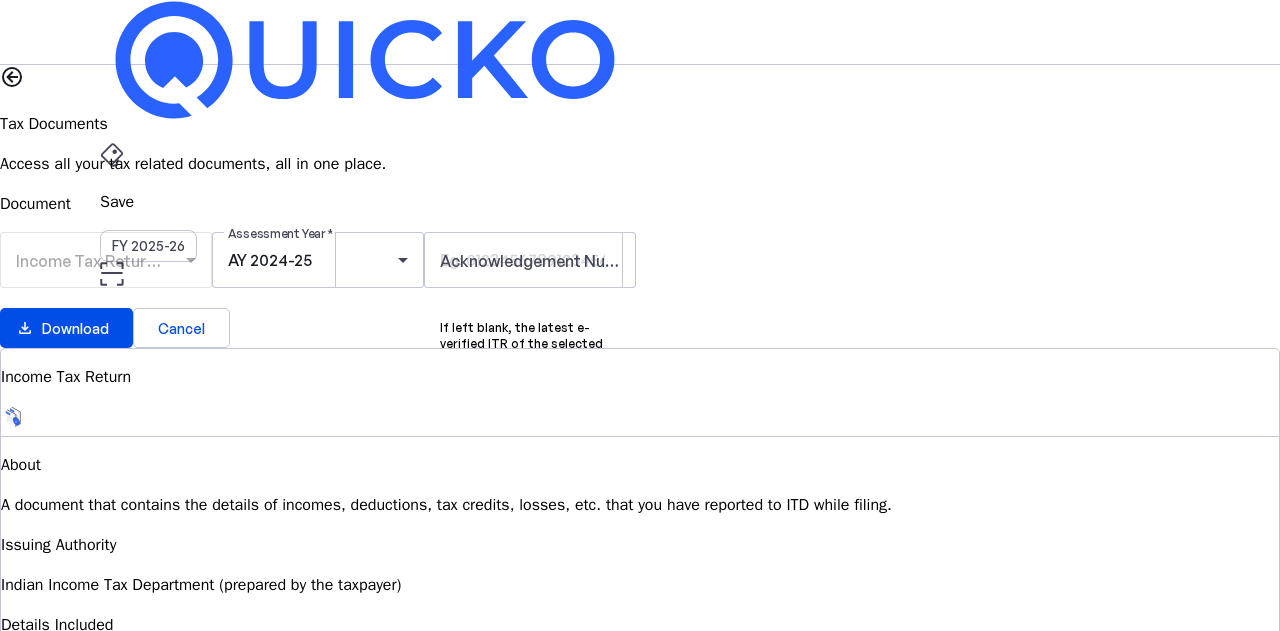scroll, scrollTop: 100, scrollLeft: 0, axis: vertical 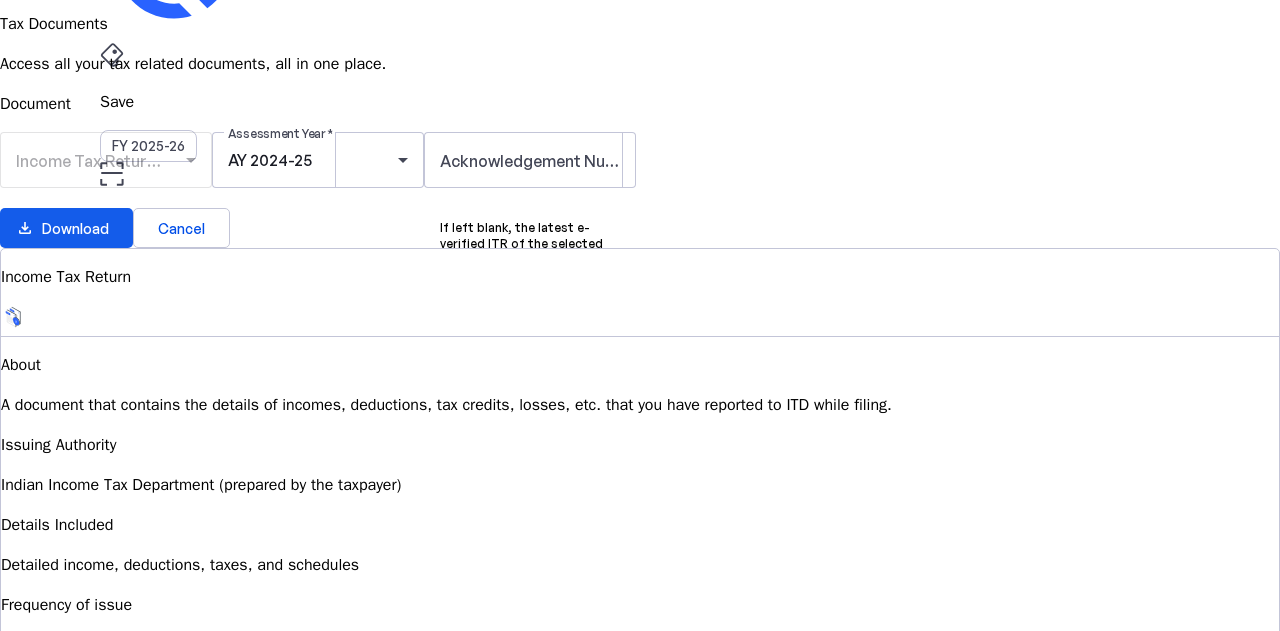 click on "download_file" at bounding box center (25, 228) 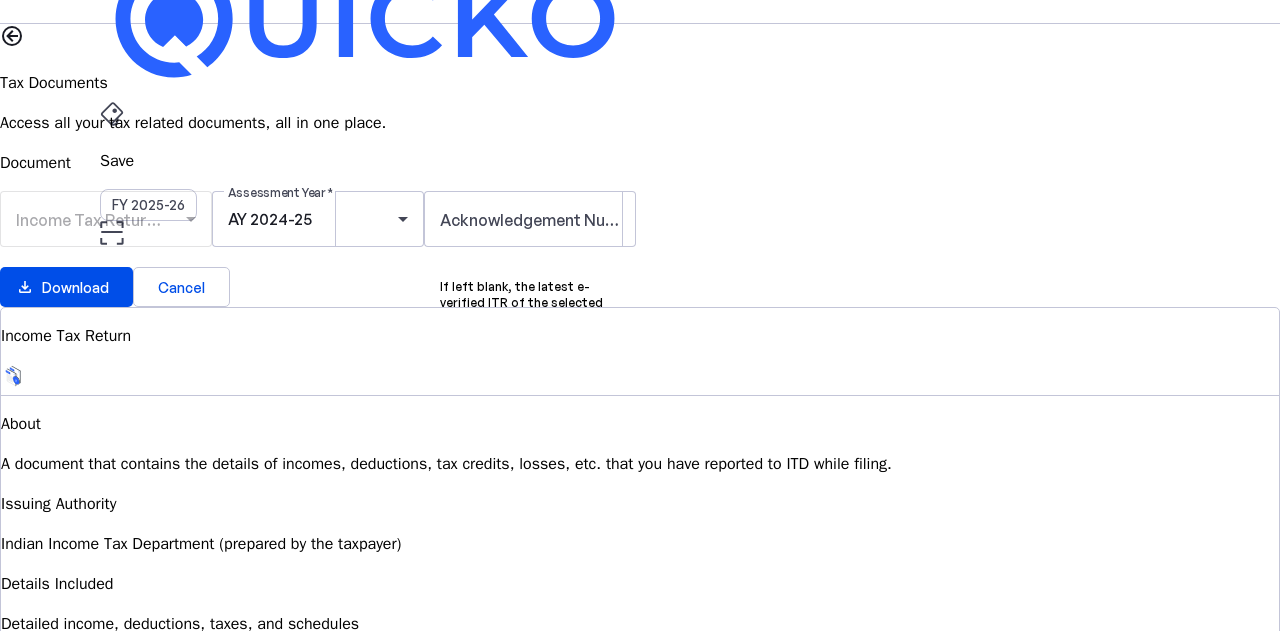 scroll, scrollTop: 0, scrollLeft: 0, axis: both 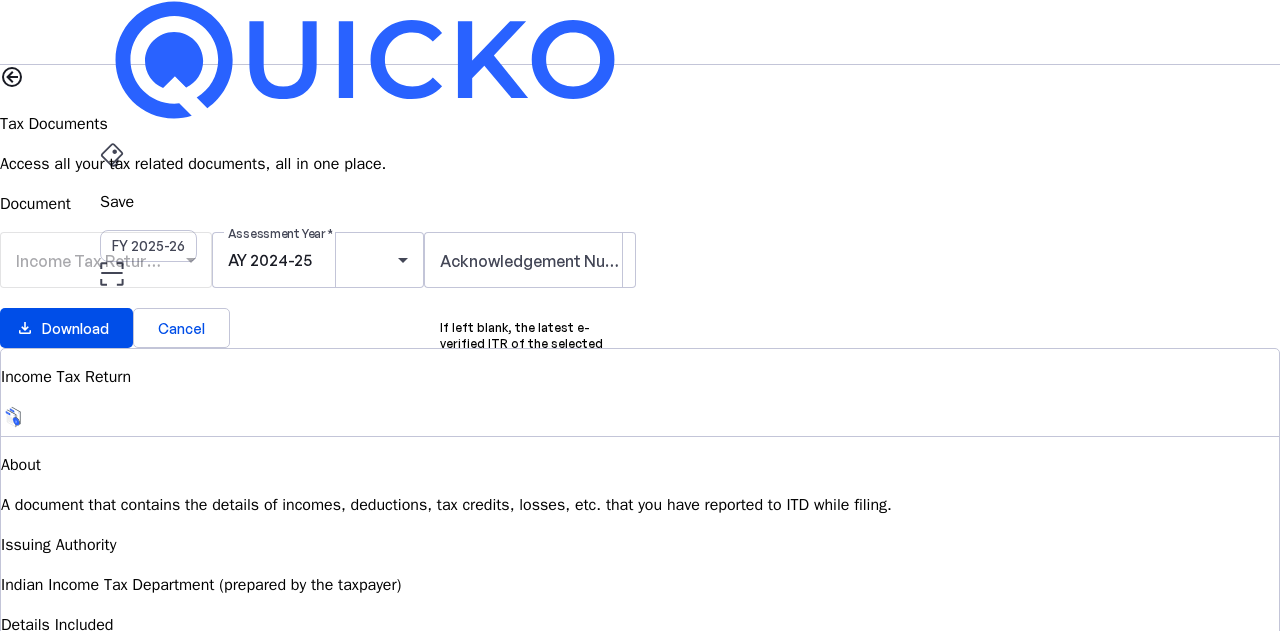 click on "Tax Documents" at bounding box center (640, 496) 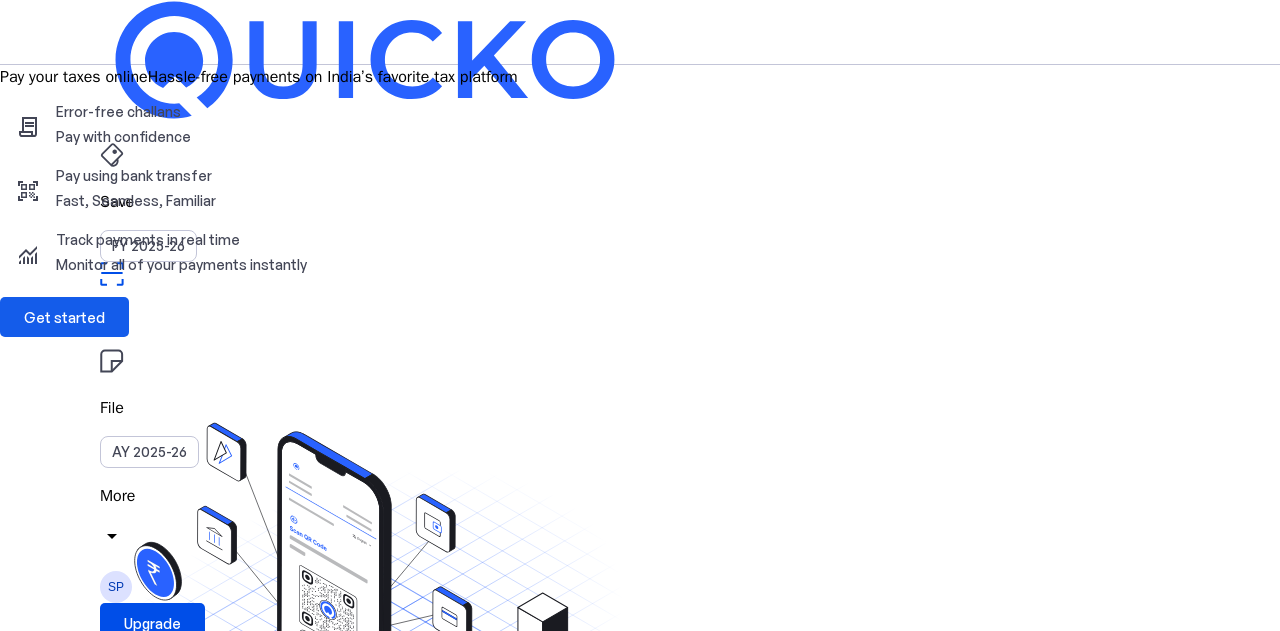 click at bounding box center (64, 317) 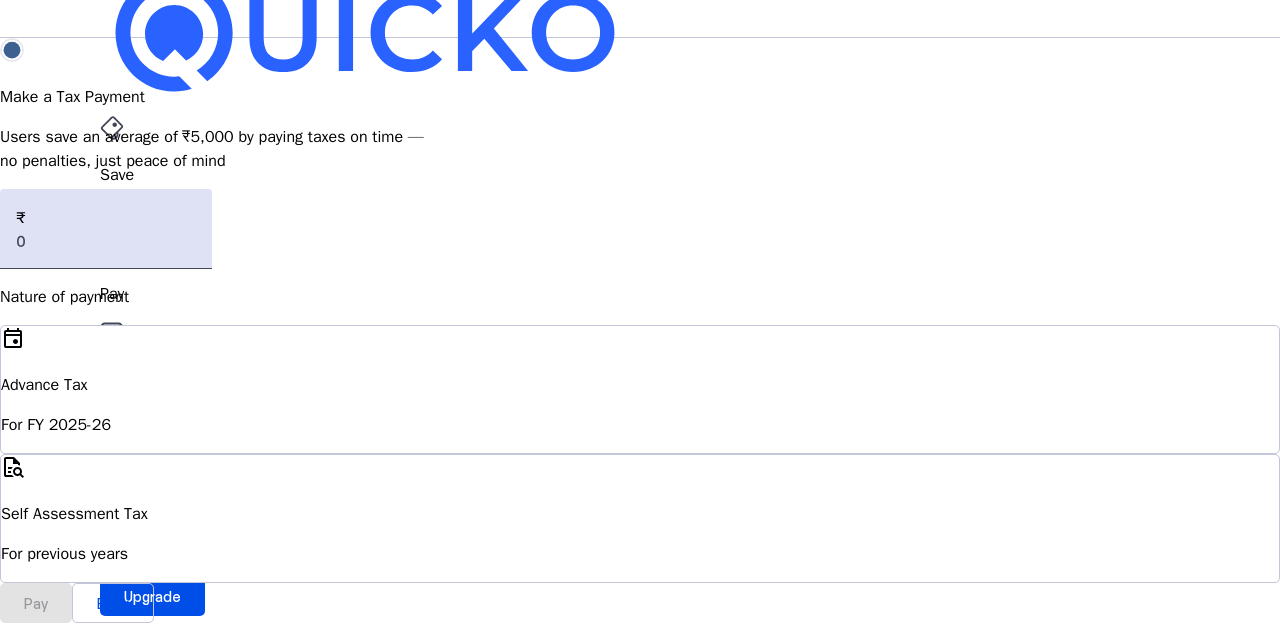 scroll, scrollTop: 0, scrollLeft: 0, axis: both 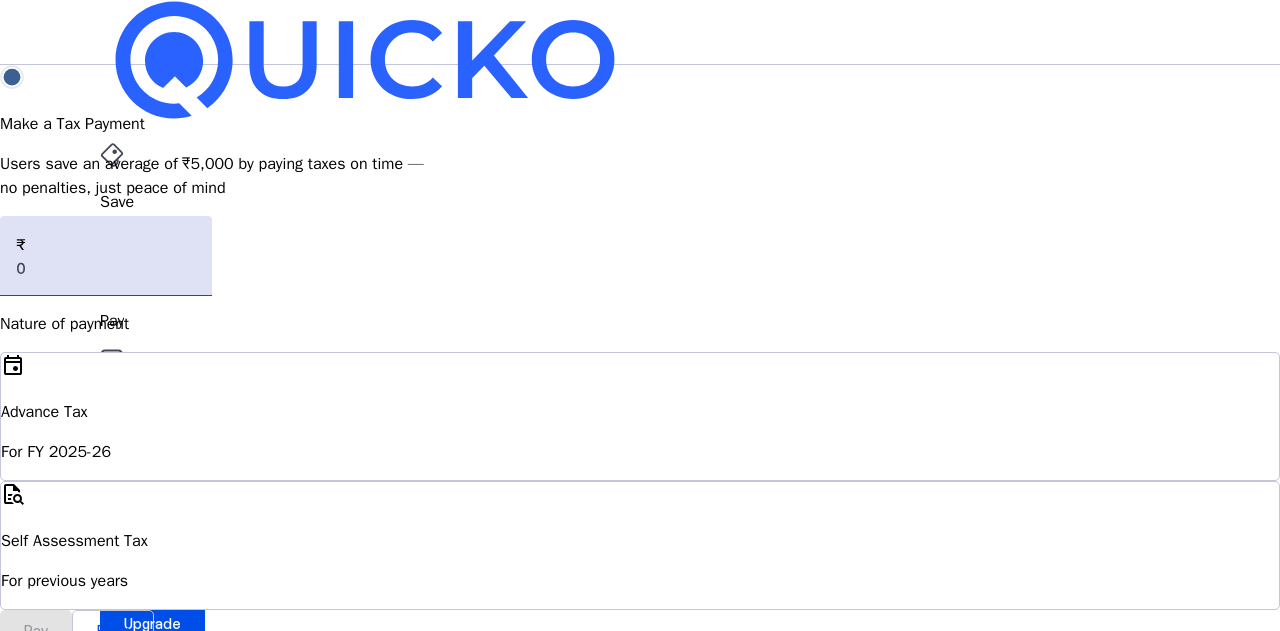 click on "arrow_drop_down" at bounding box center (112, 536) 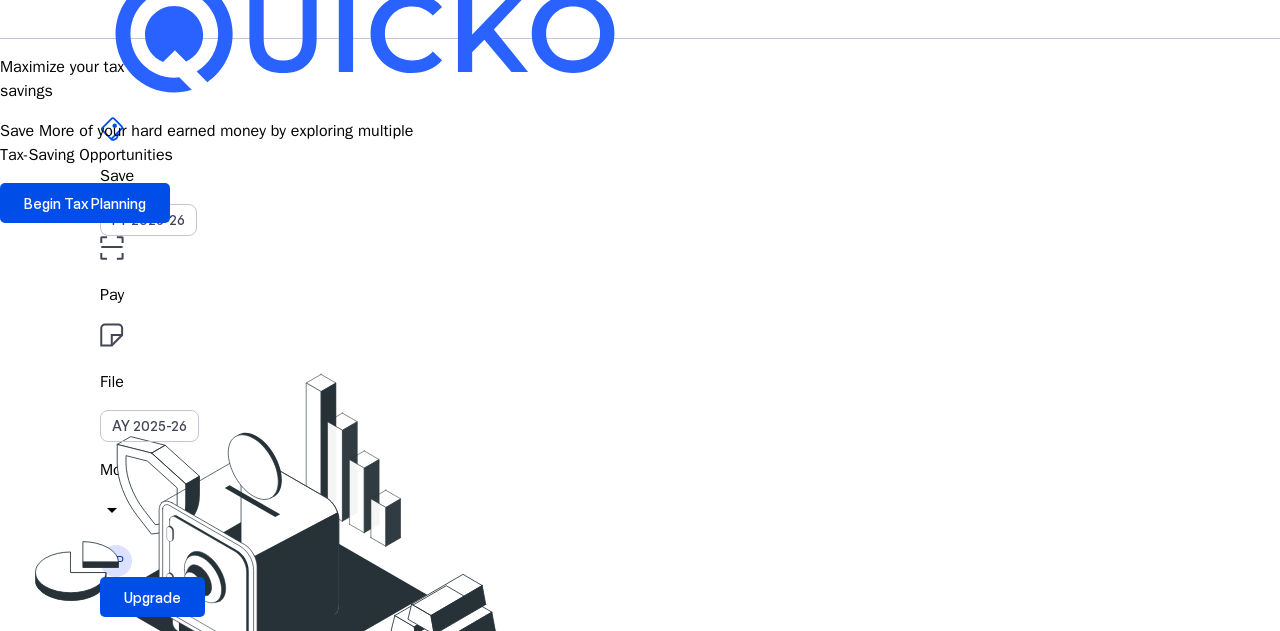 scroll, scrollTop: 0, scrollLeft: 0, axis: both 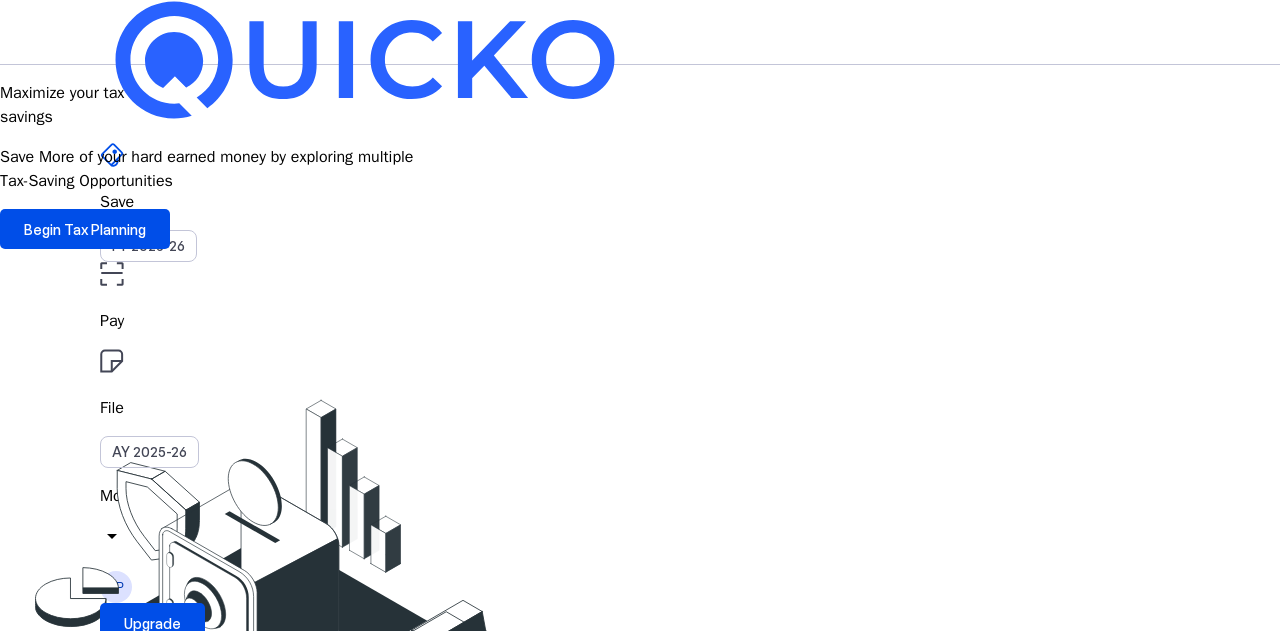 click on "Save FY 2025-26  Pay   File AY 2025-26  More  arrow_drop_down  SP   Upgrade" at bounding box center (640, 32) 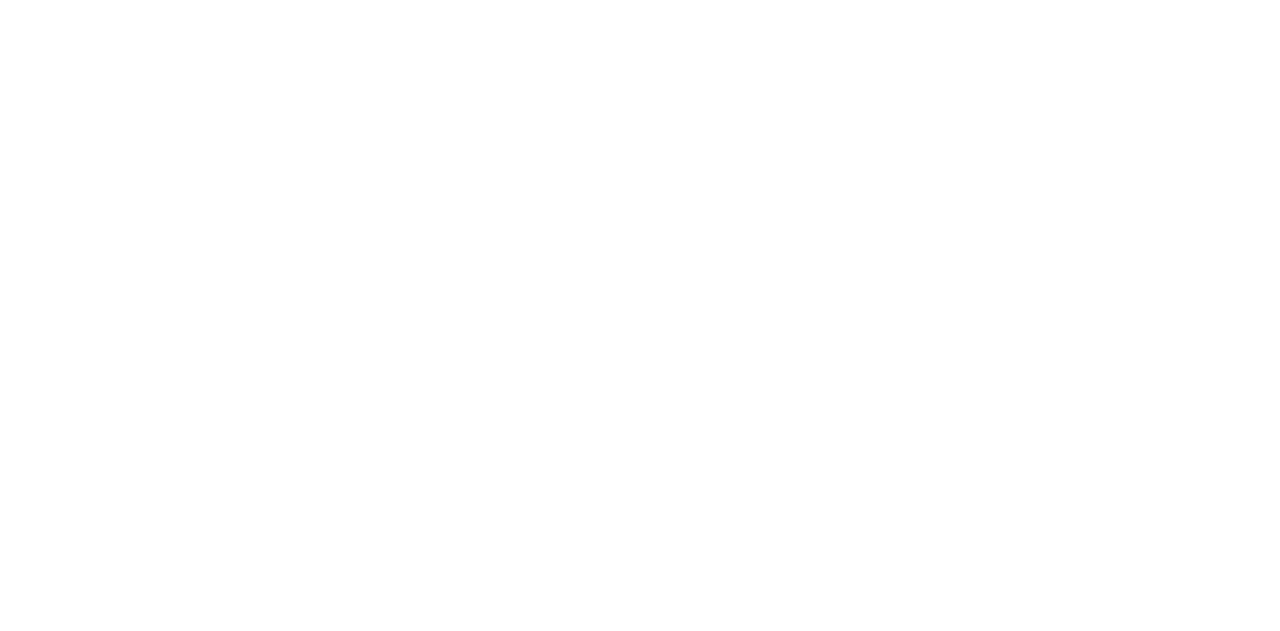 scroll, scrollTop: 0, scrollLeft: 0, axis: both 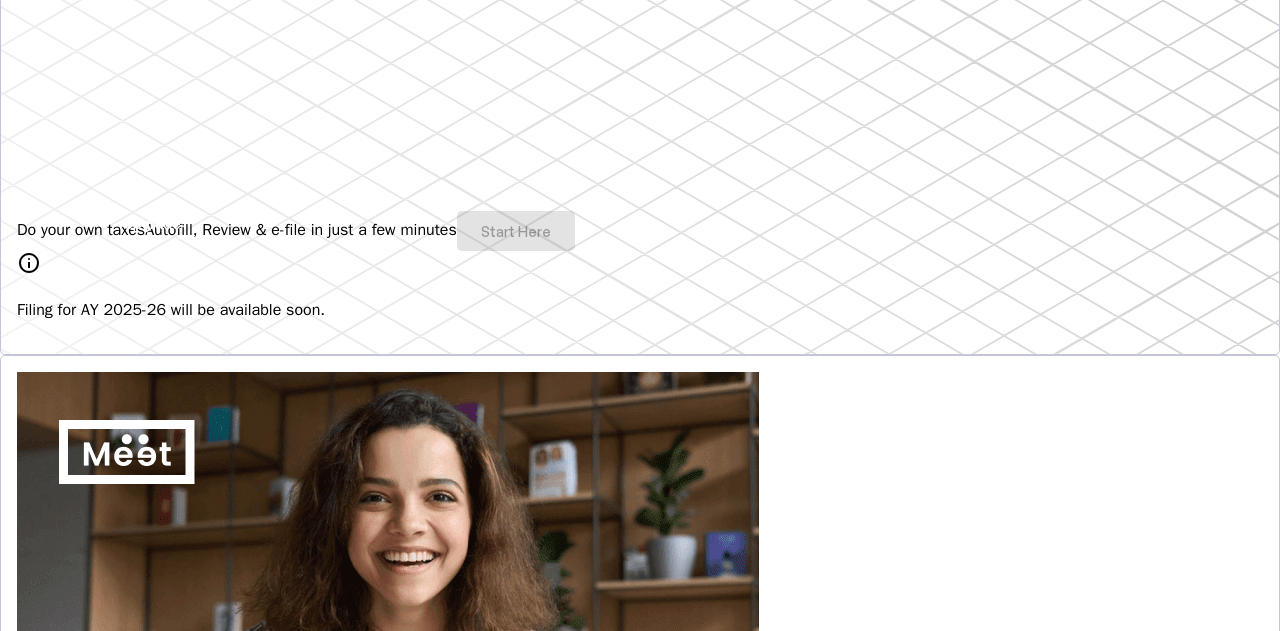 click on "Do your own taxes   Autofill, Review & e-file in just a few minutes   Start Here" at bounding box center (640, 231) 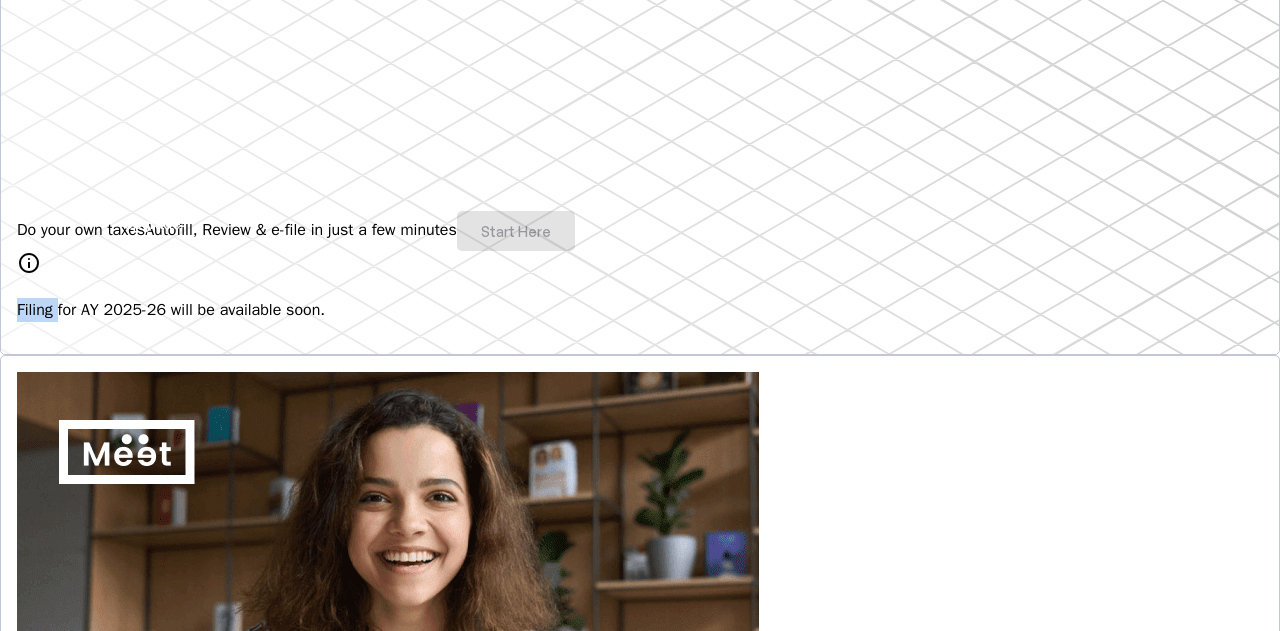 click on "Do your own taxes   Autofill, Review & e-file in just a few minutes   Start Here" at bounding box center (640, 231) 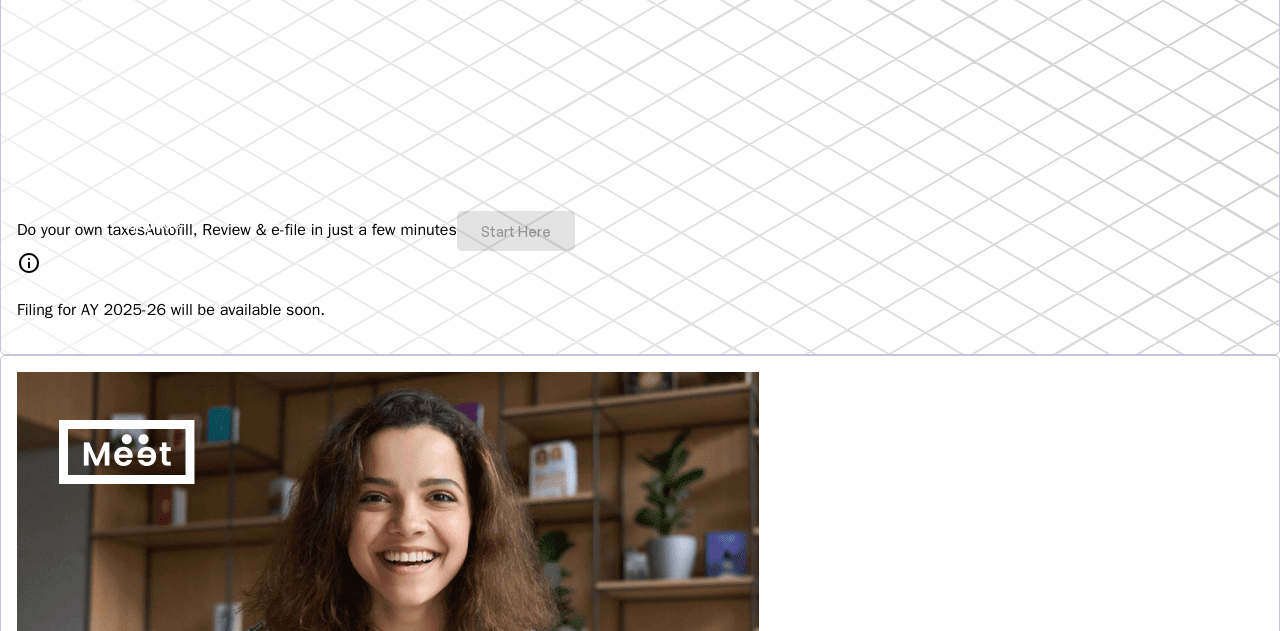 click on "Do your own taxes   Autofill, Review & e-file in just a few minutes   Start Here" at bounding box center (640, 231) 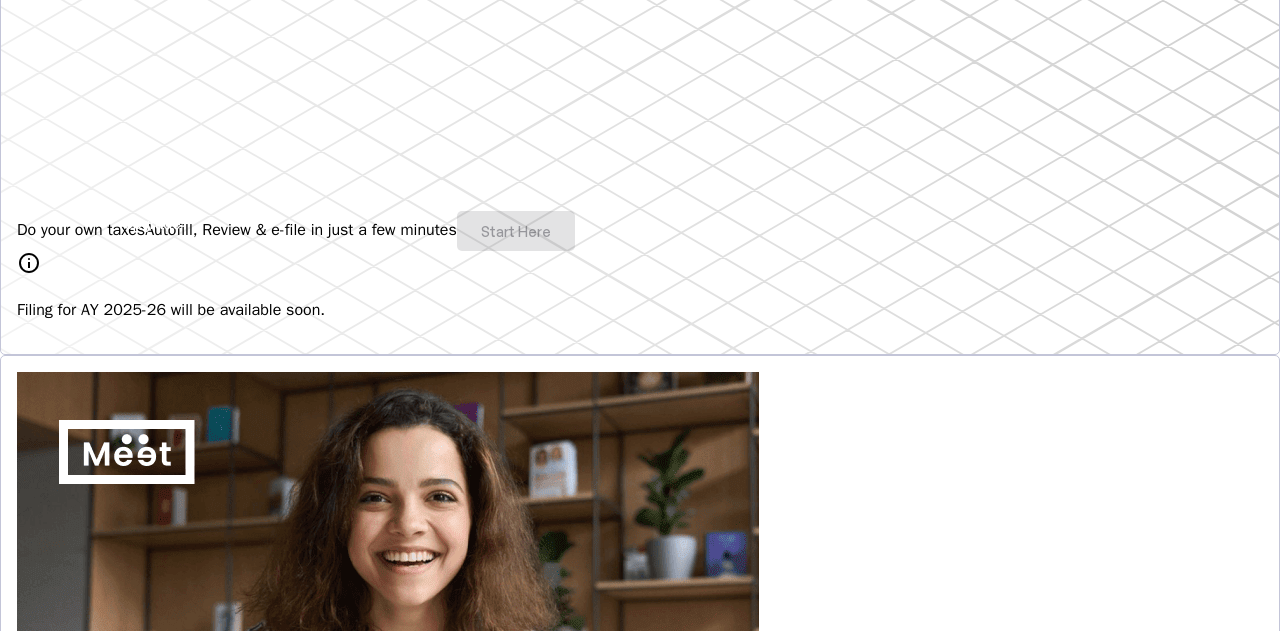 drag, startPoint x: 127, startPoint y: 169, endPoint x: 450, endPoint y: 212, distance: 325.84967 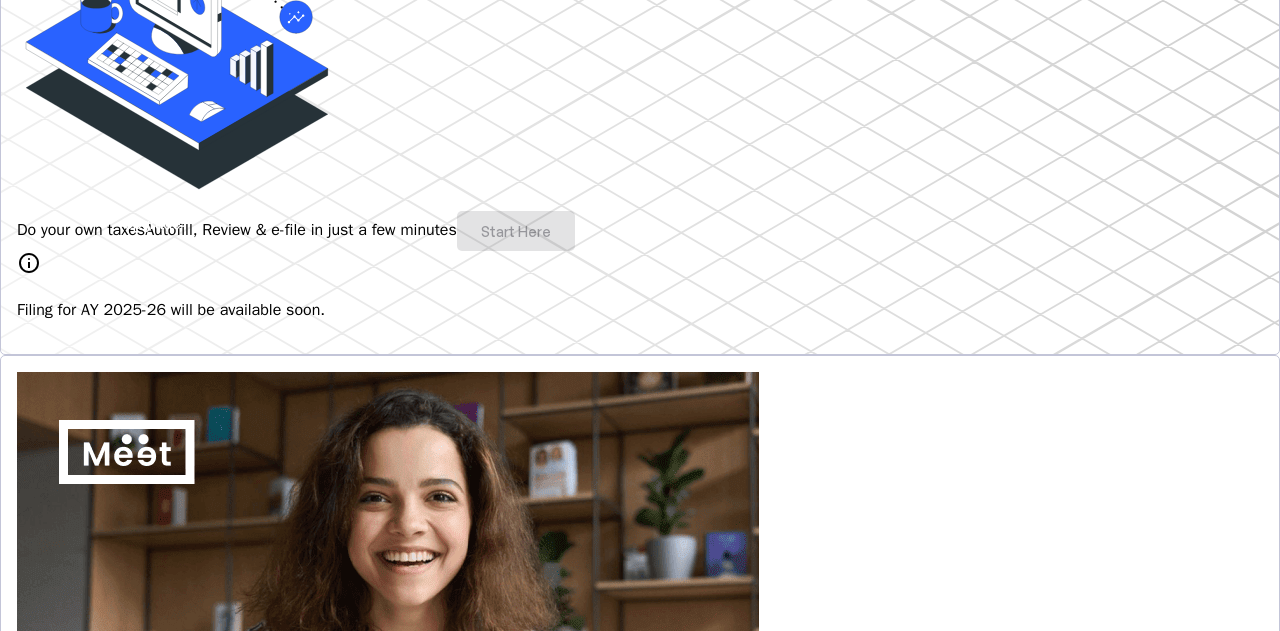 click on "Do your own taxes   Autofill, Review & e-file in just a few minutes   Start Here" at bounding box center (640, 231) 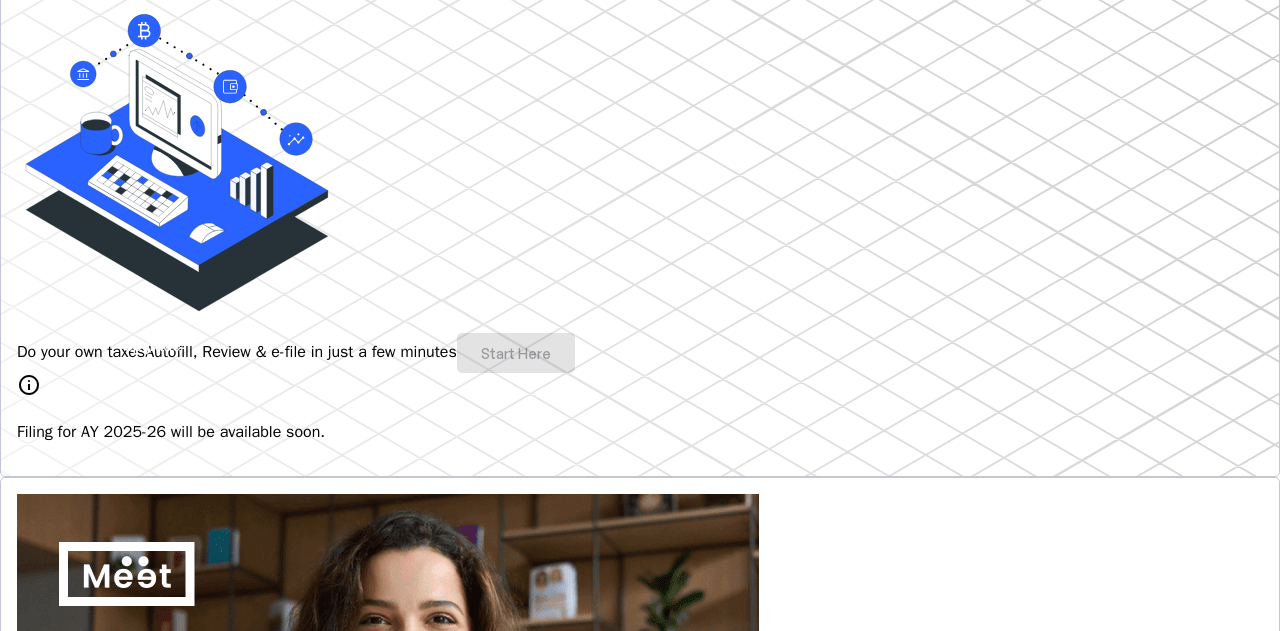 scroll, scrollTop: 300, scrollLeft: 0, axis: vertical 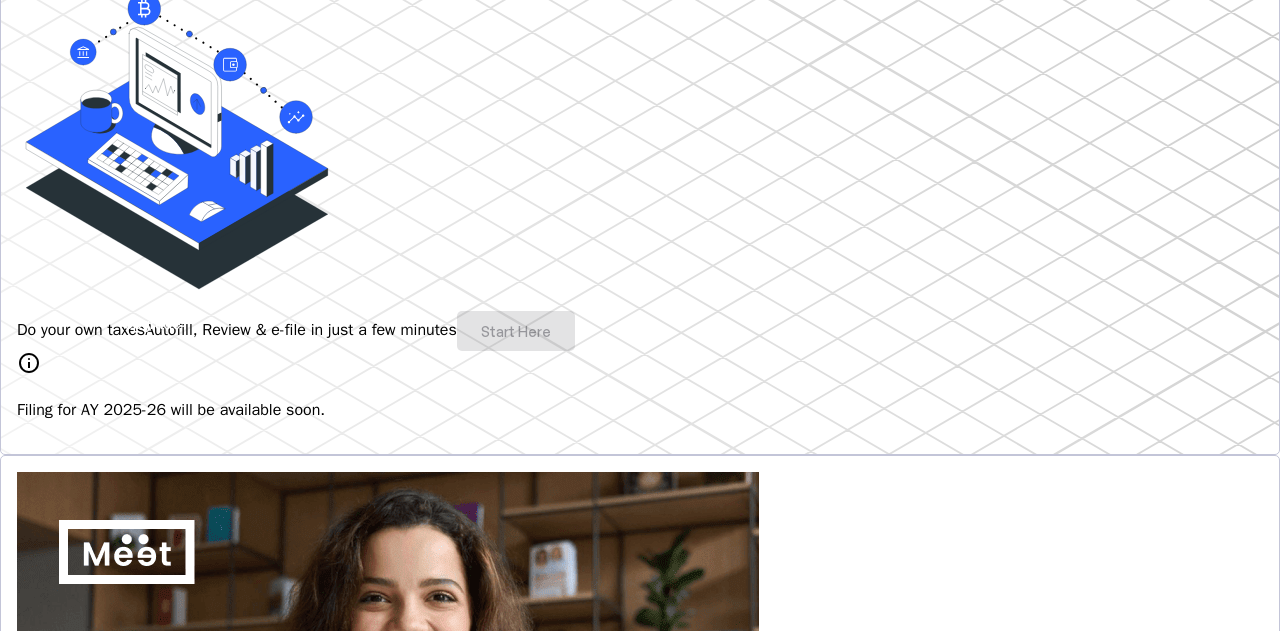 click at bounding box center (67, 1050) 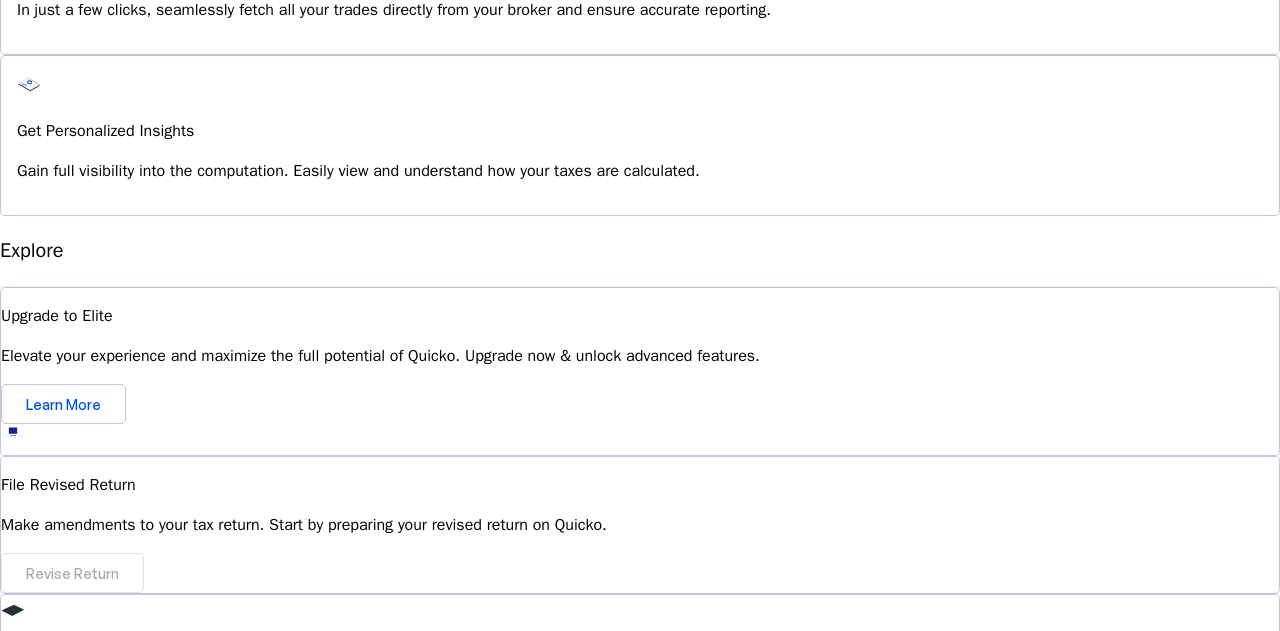 scroll, scrollTop: 1573, scrollLeft: 0, axis: vertical 